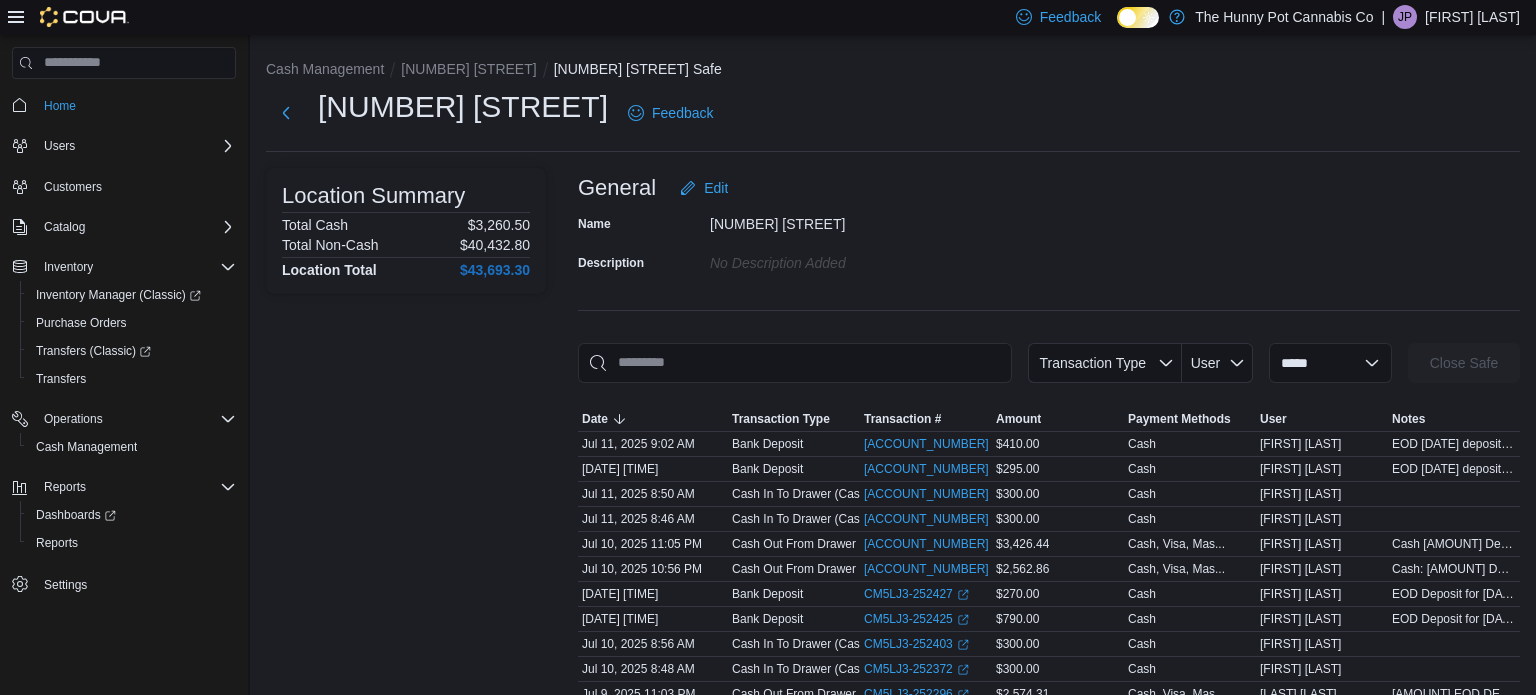 scroll, scrollTop: 0, scrollLeft: 0, axis: both 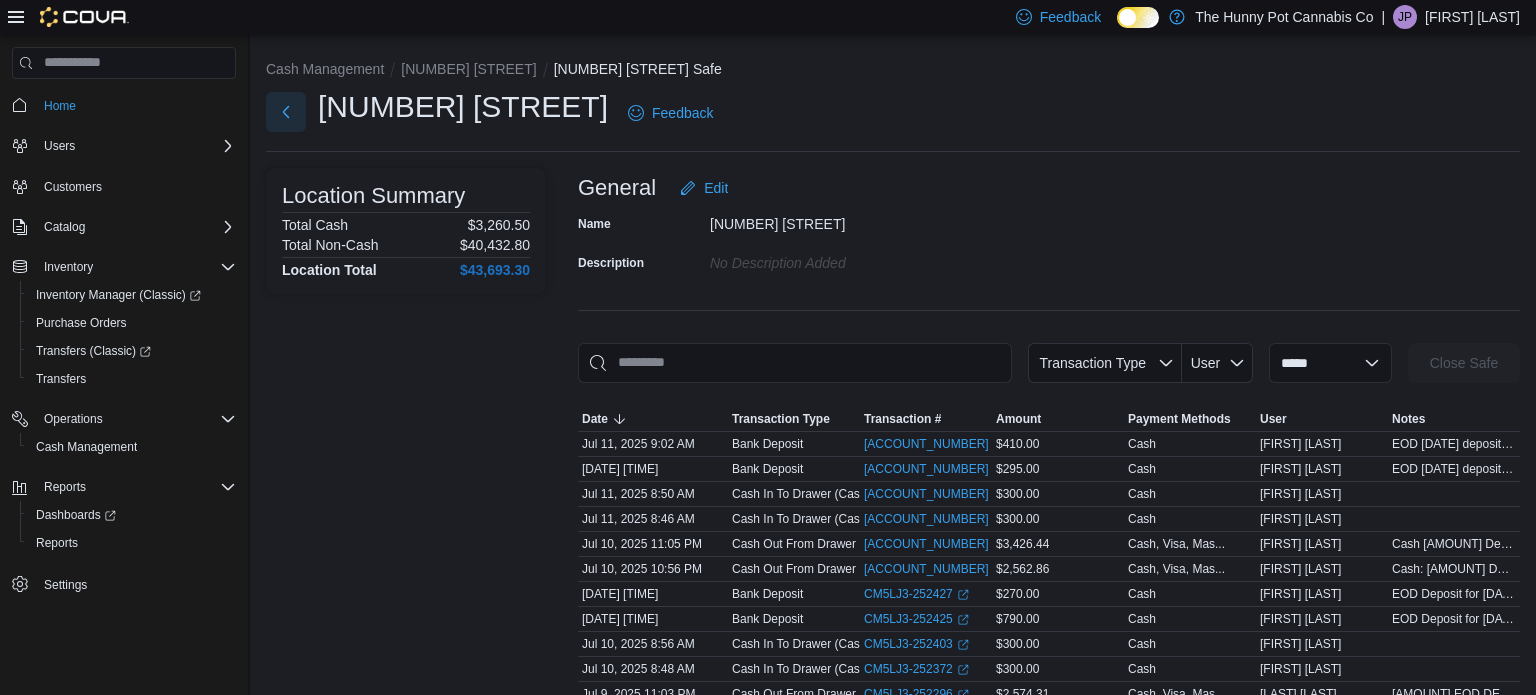 click at bounding box center (286, 112) 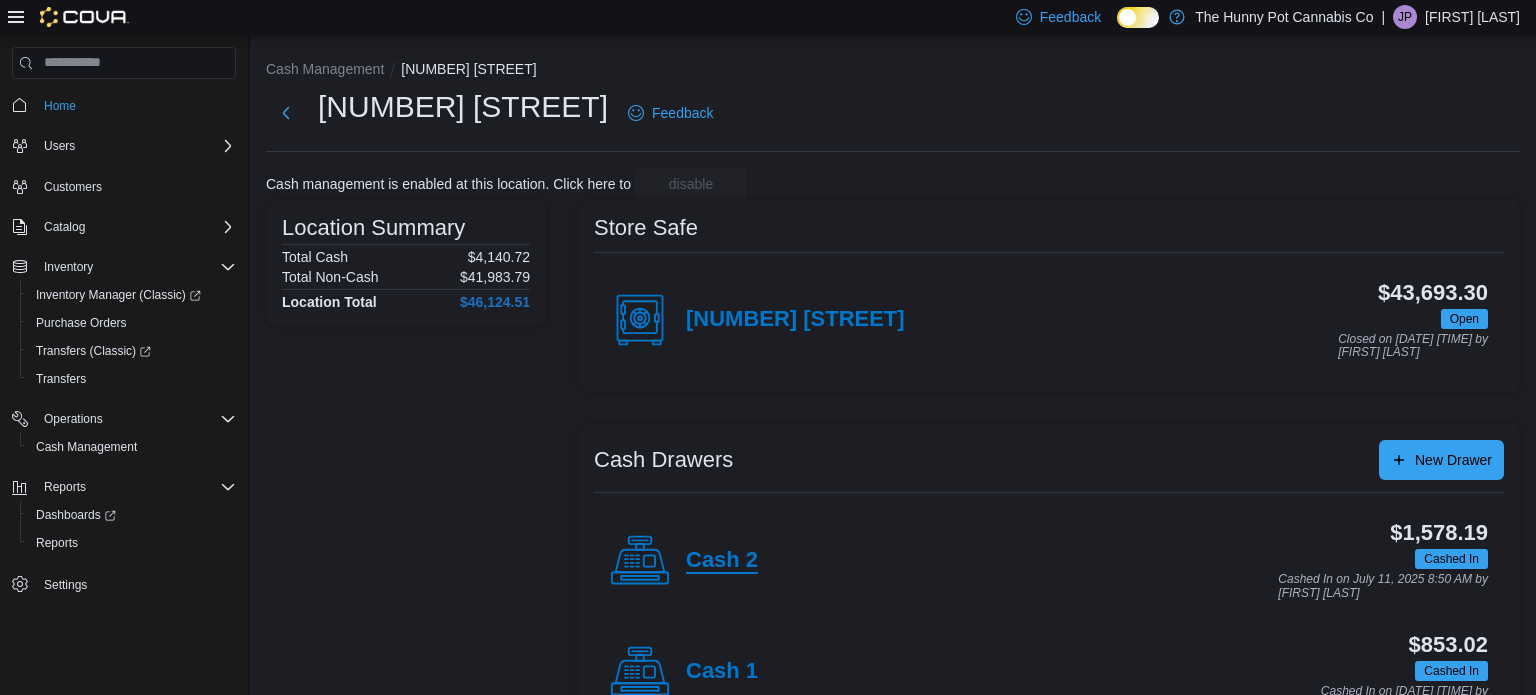 click on "Cash 2" at bounding box center [722, 561] 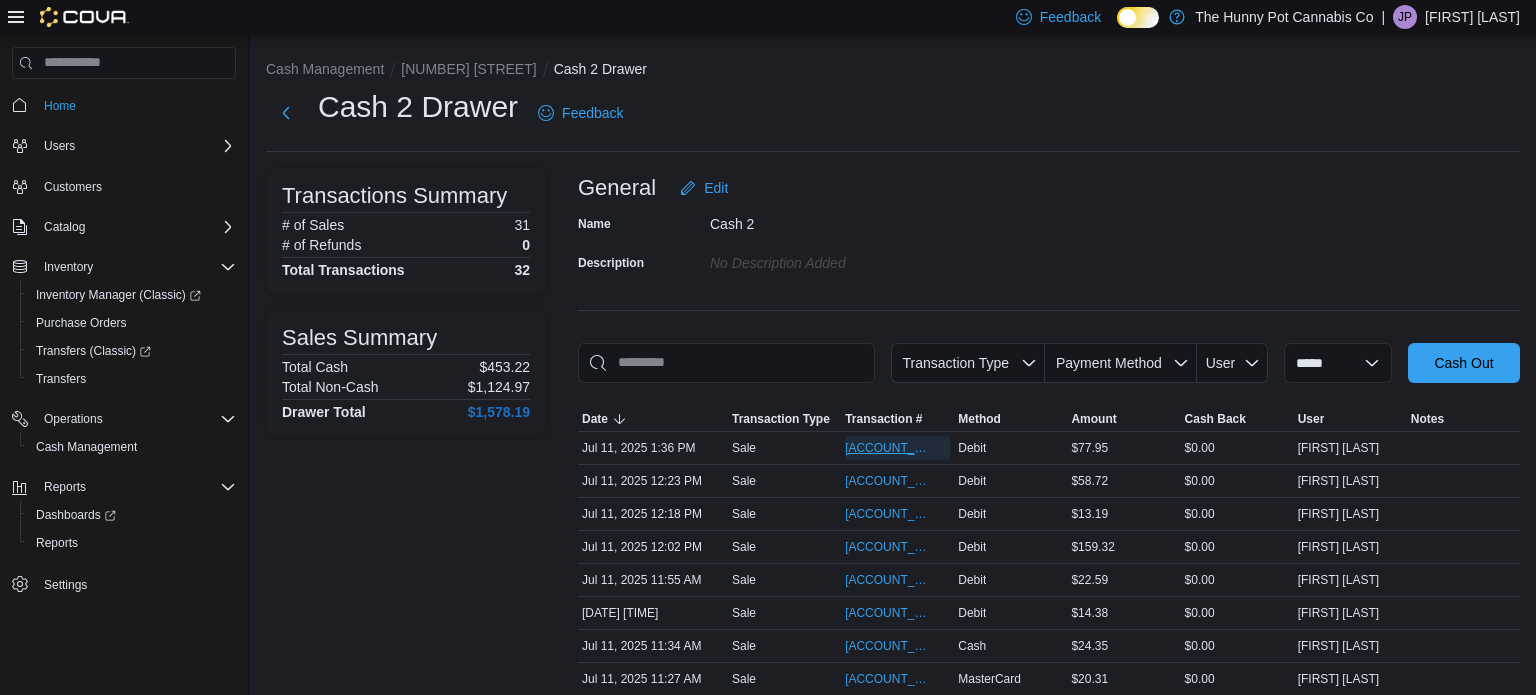 click on "[ACCOUNT_NUMBER]" at bounding box center [887, 448] 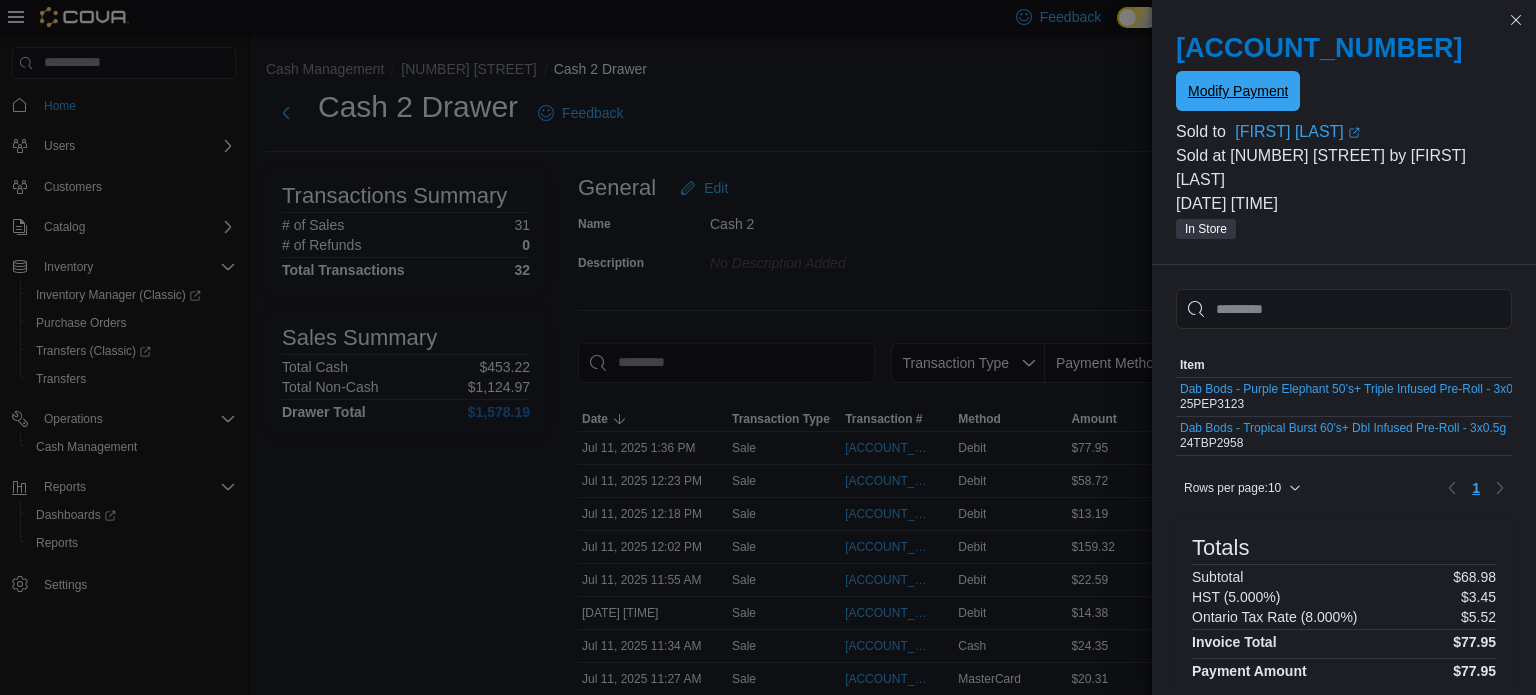 click on "Modify Payment" at bounding box center (1238, 91) 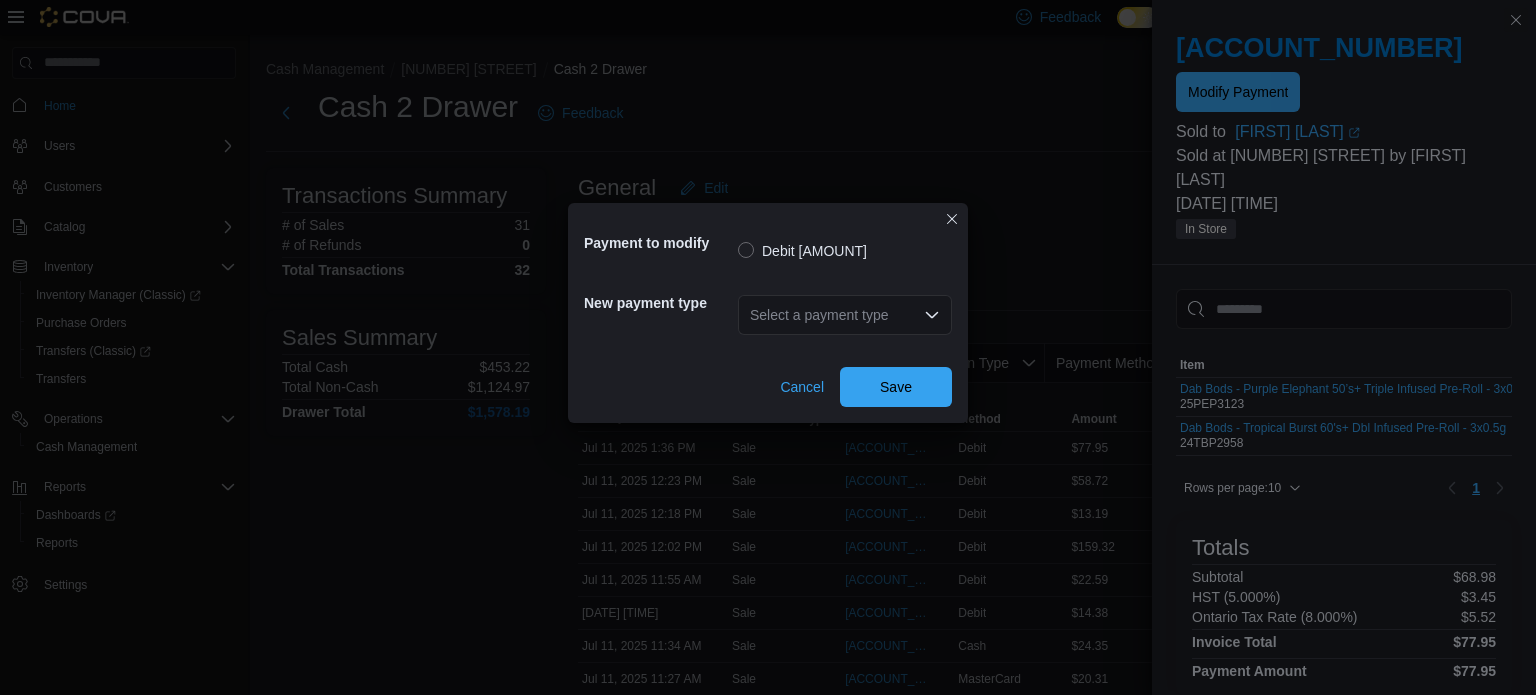 click on "Select a payment type" at bounding box center (845, 315) 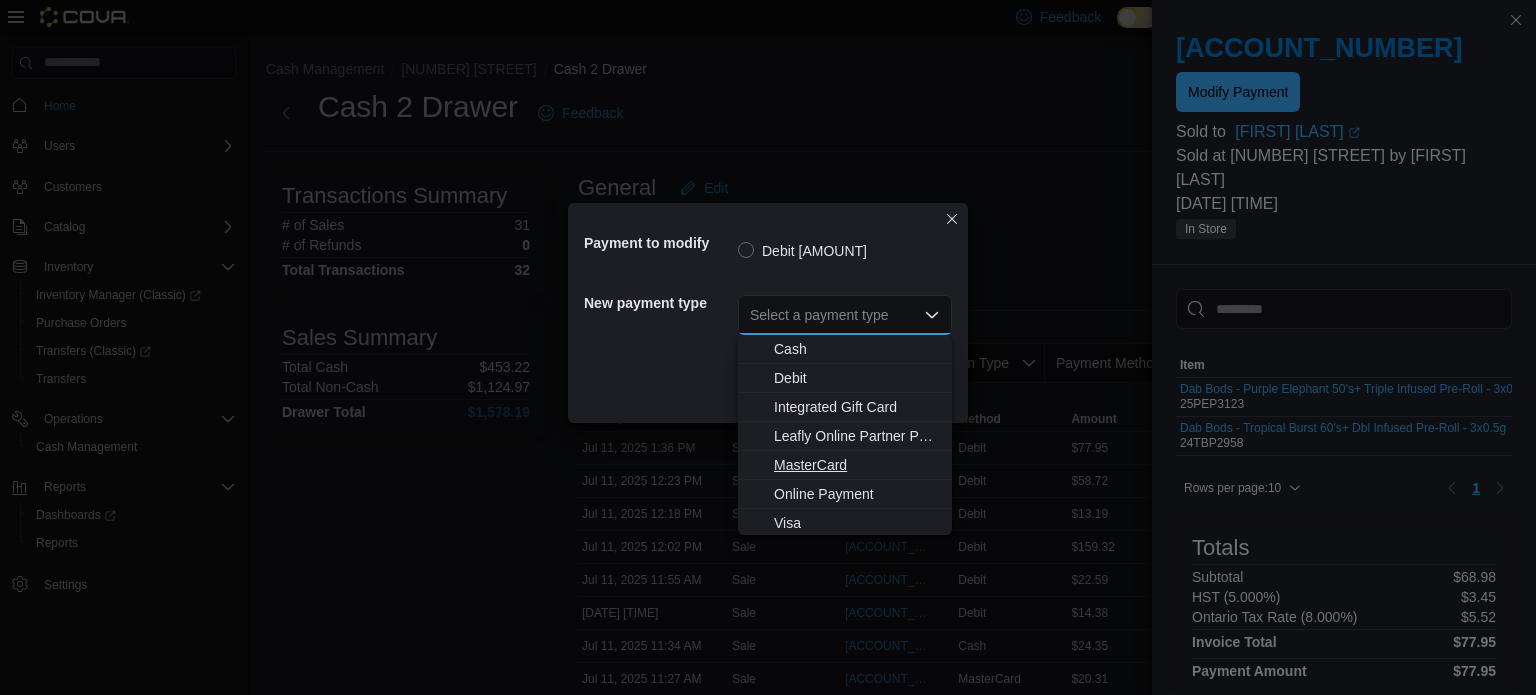 click on "MasterCard" at bounding box center [857, 465] 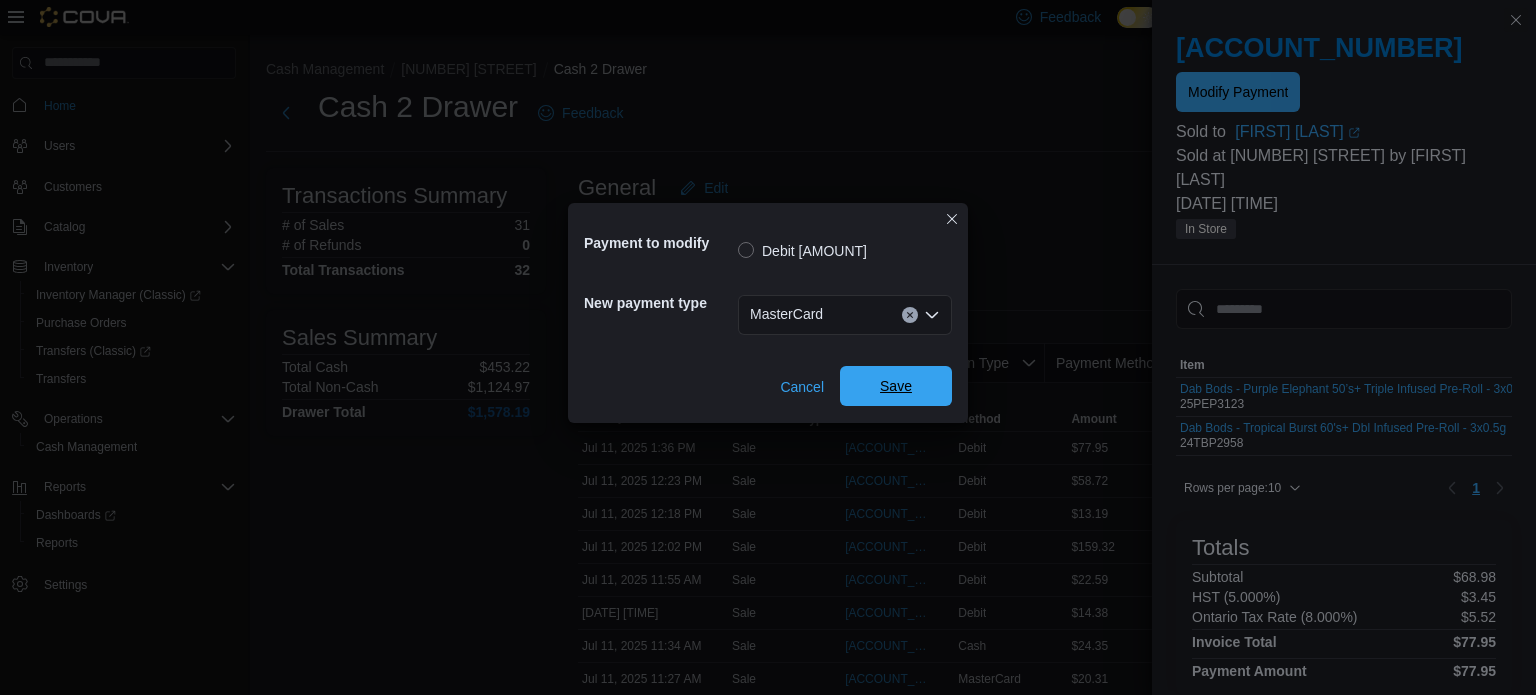 click on "Save" at bounding box center [896, 386] 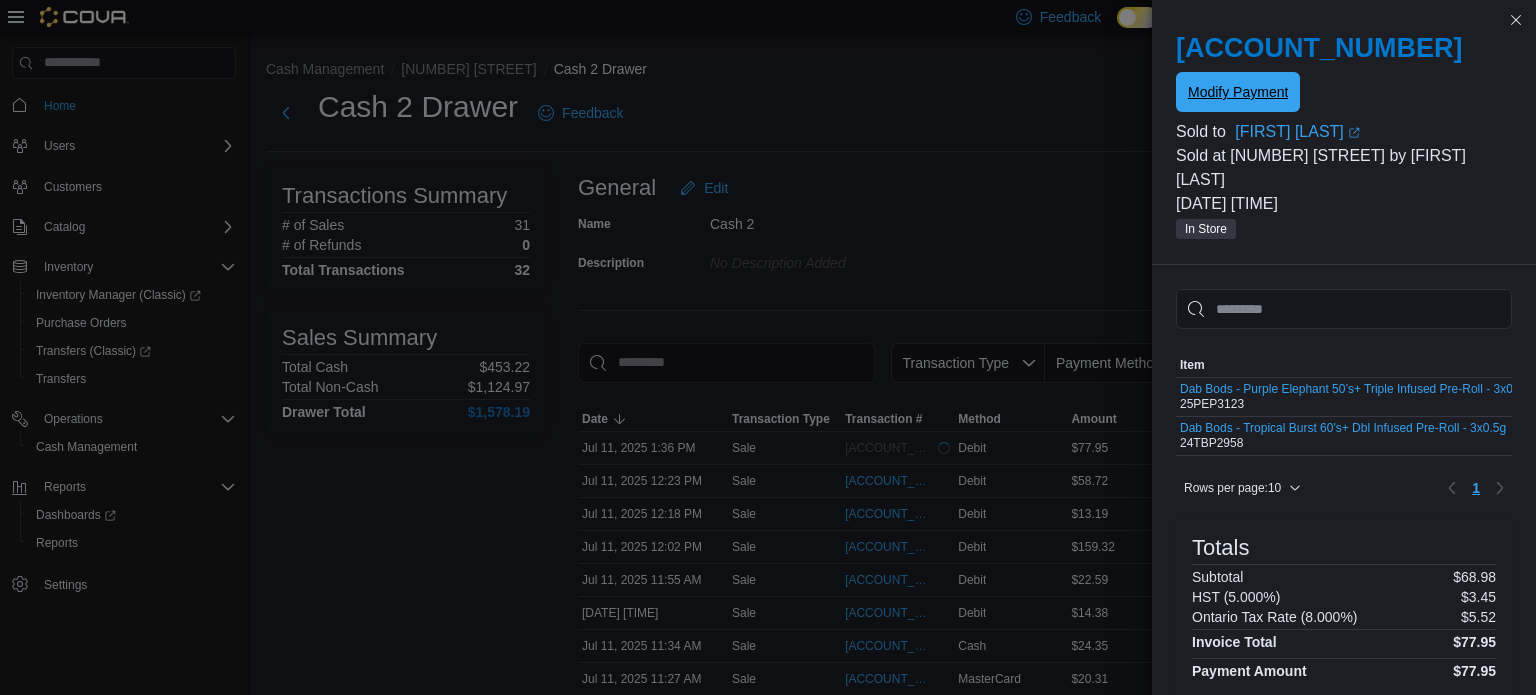 scroll, scrollTop: 0, scrollLeft: 0, axis: both 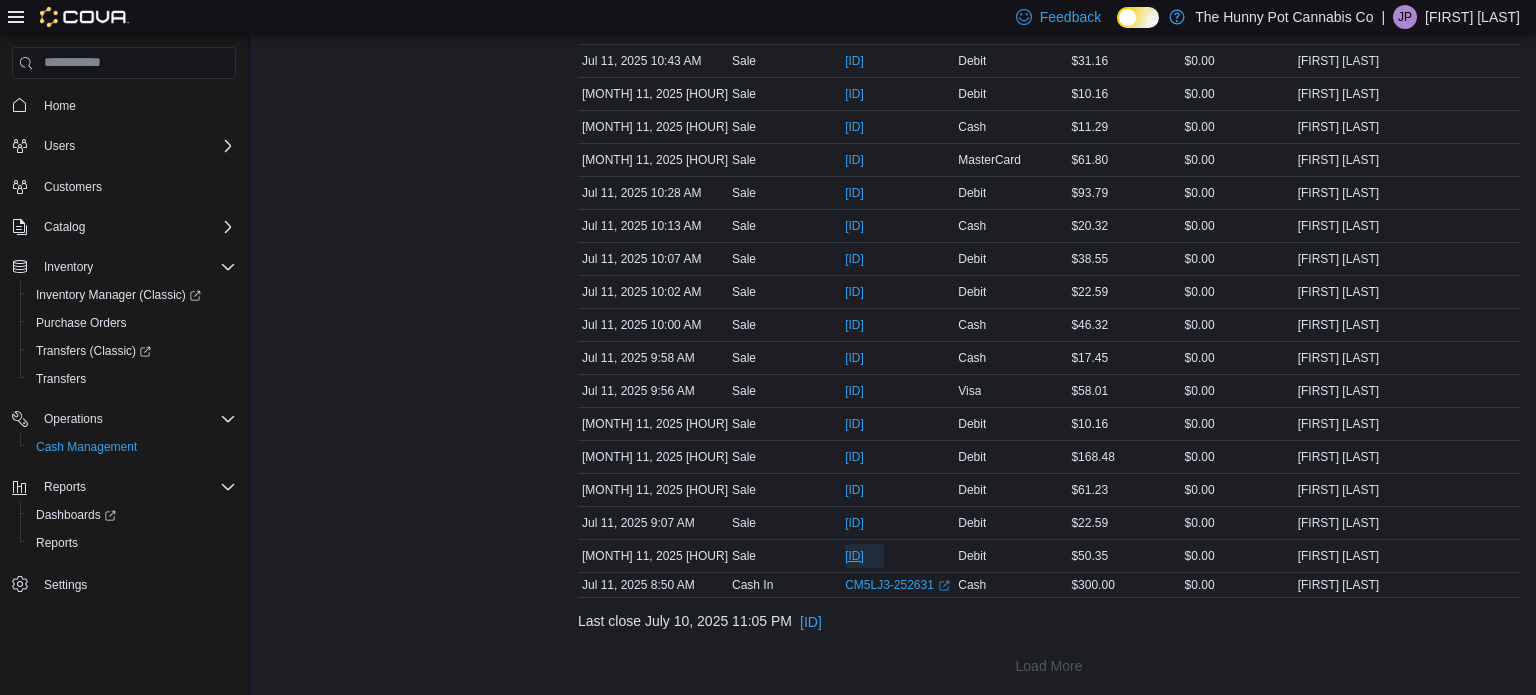 click on "[ID]" at bounding box center [854, 556] 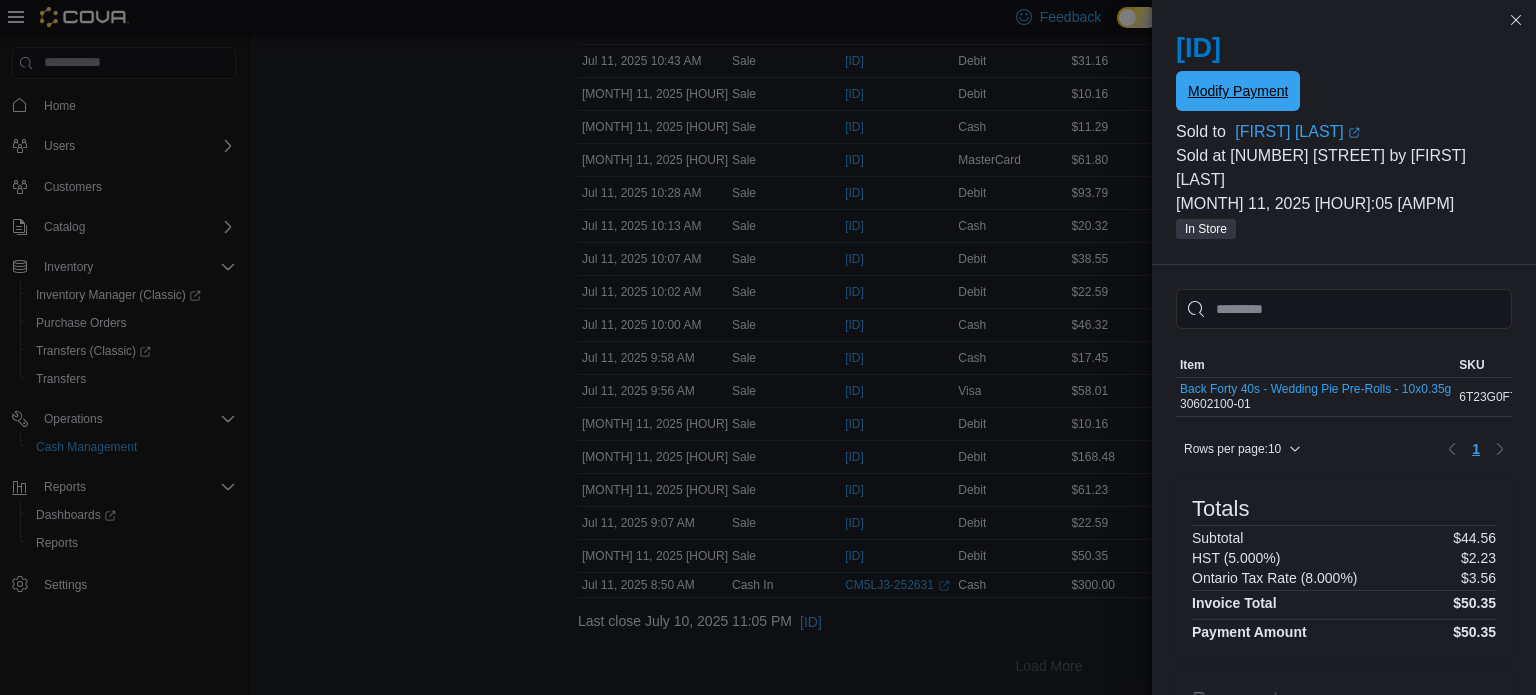 click on "Modify Payment" at bounding box center (1238, 91) 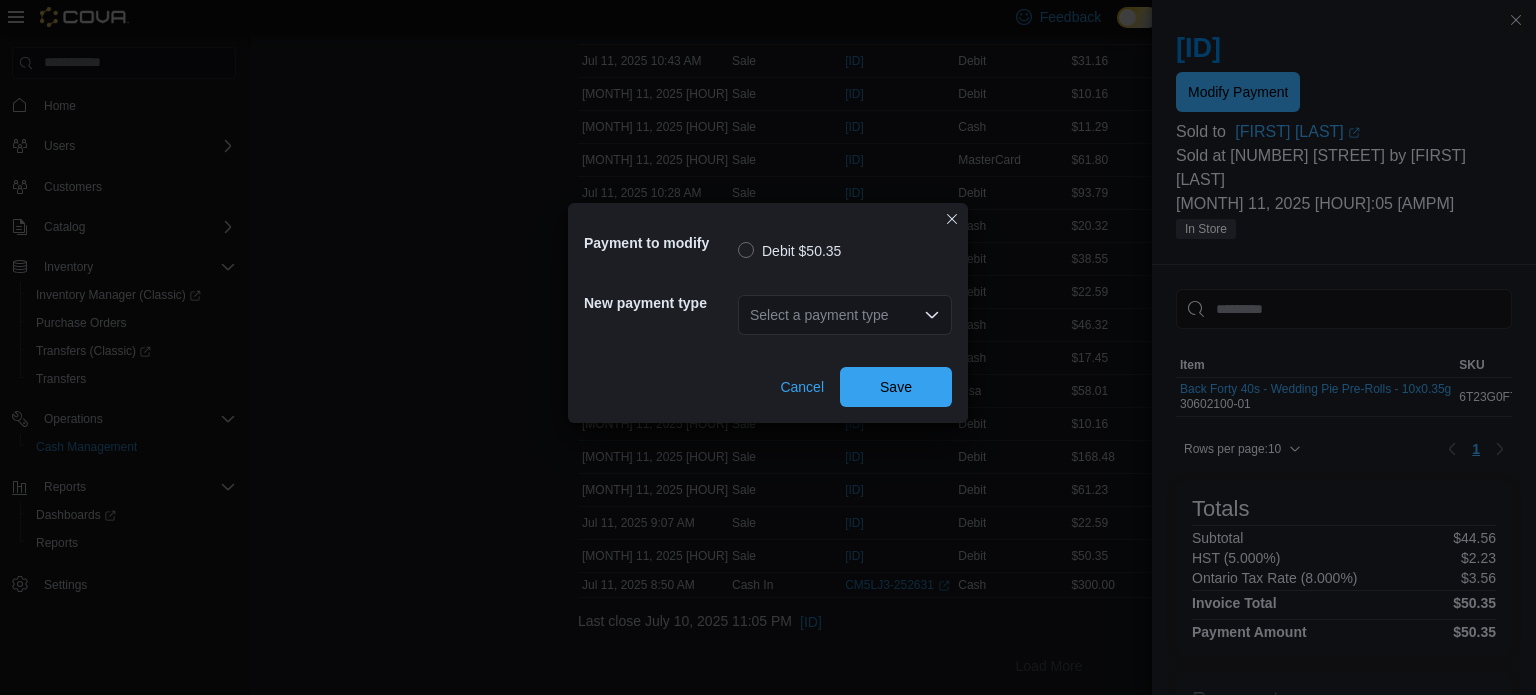 click on "Select a payment type" at bounding box center (845, 315) 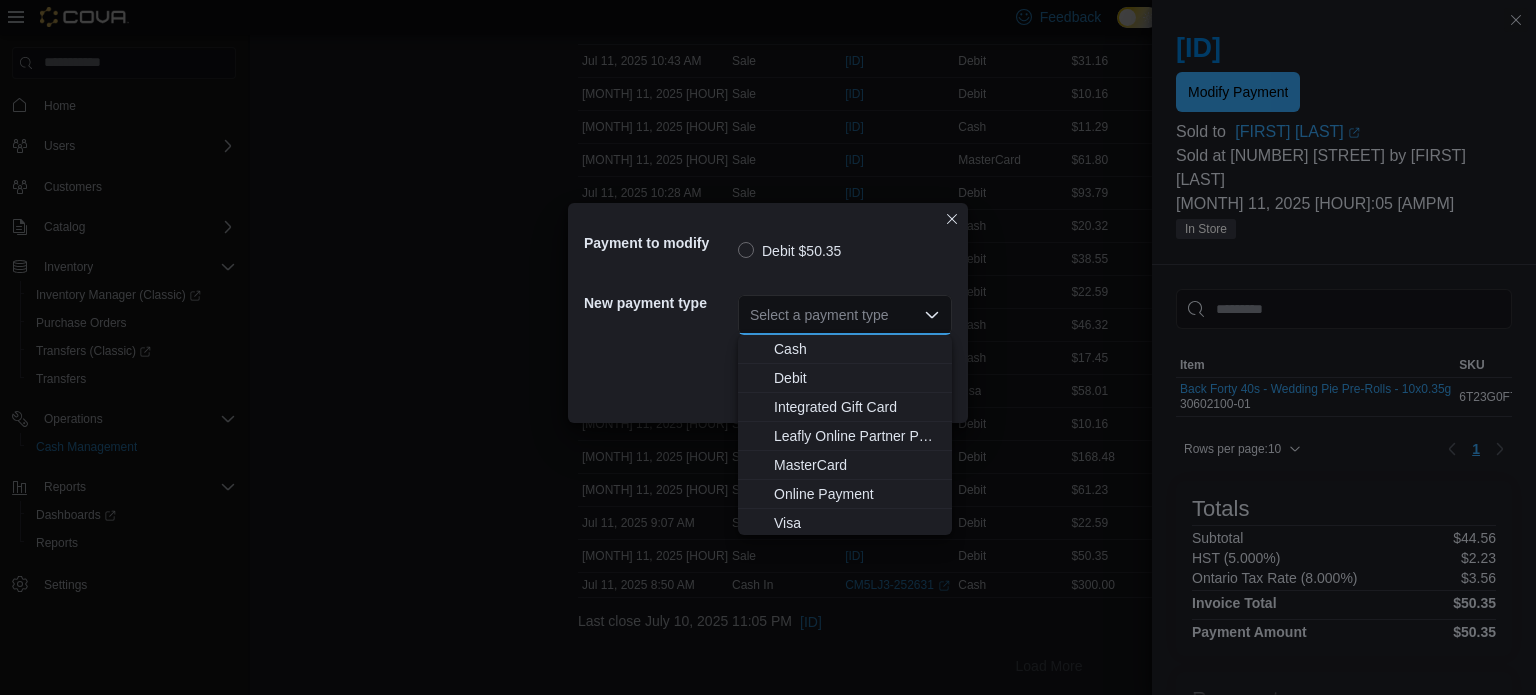 click on "Select a payment type Combo box. Selected. Combo box input. Select a payment type. Type some text or, to display a list of choices, press Down Arrow. To exit the list of choices, press Escape." at bounding box center (845, 315) 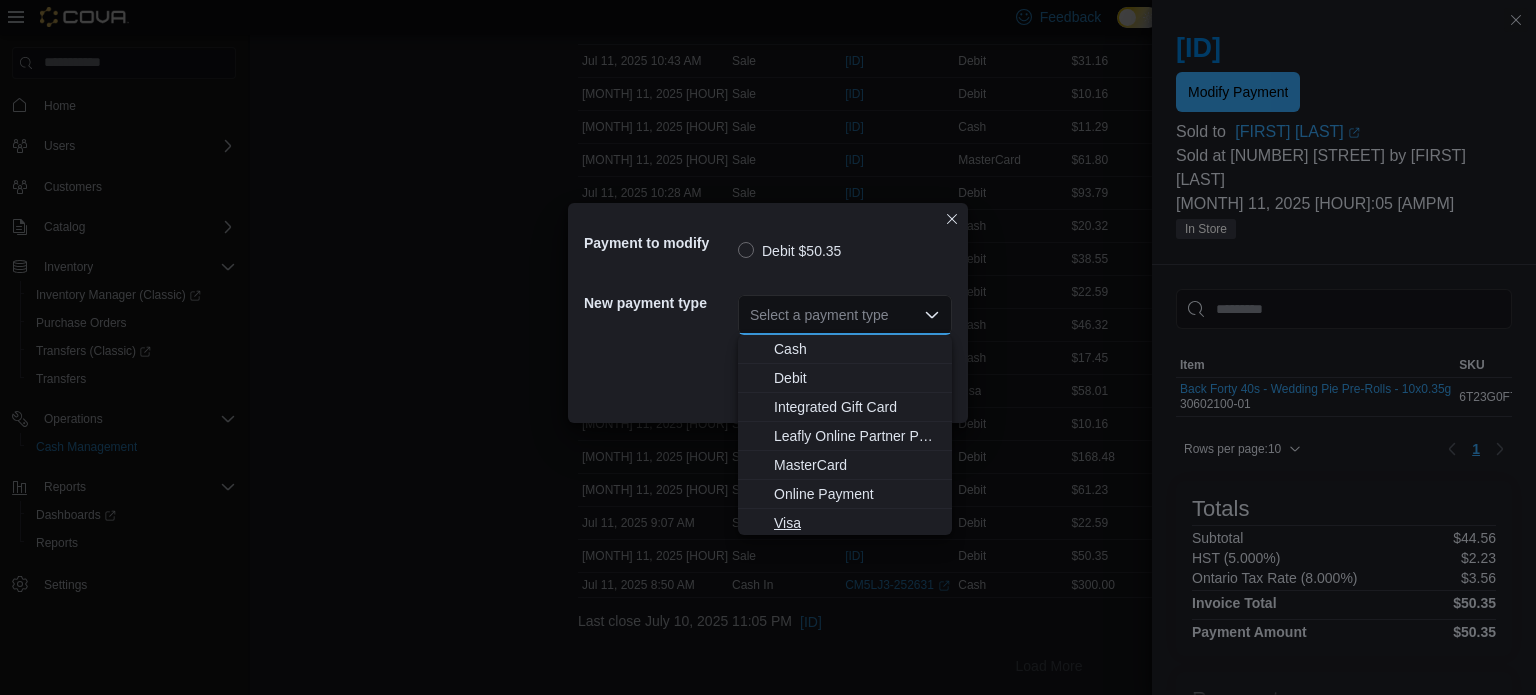 click on "Visa" at bounding box center (857, 523) 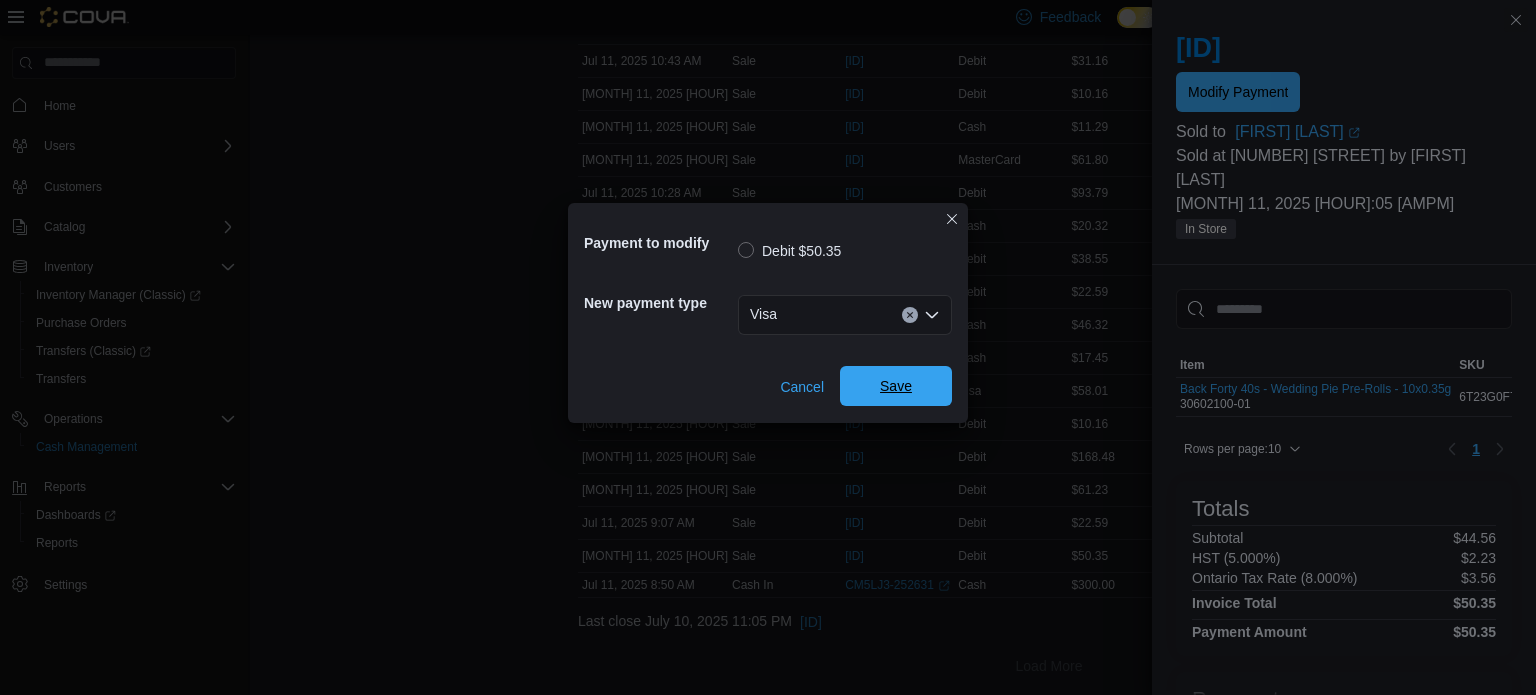 click on "Save" at bounding box center [896, 386] 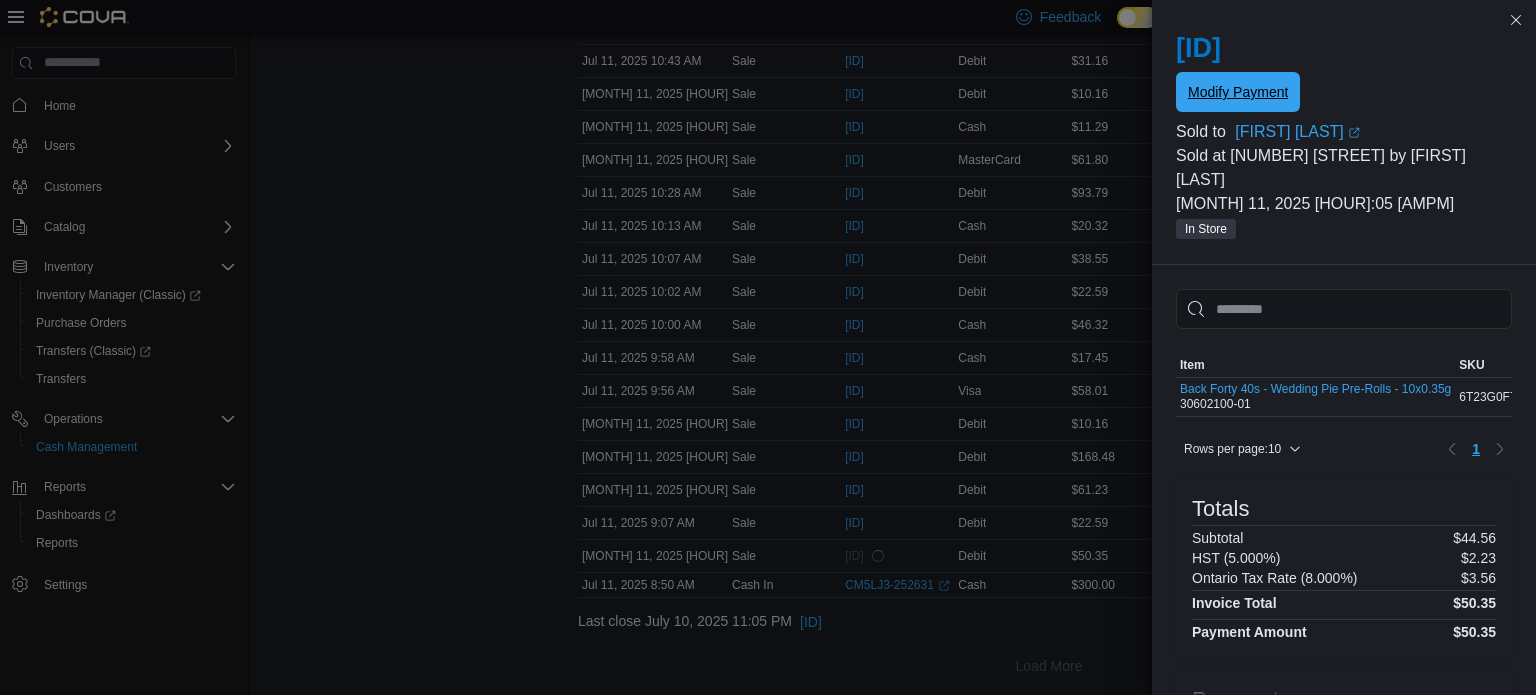 scroll, scrollTop: 0, scrollLeft: 0, axis: both 